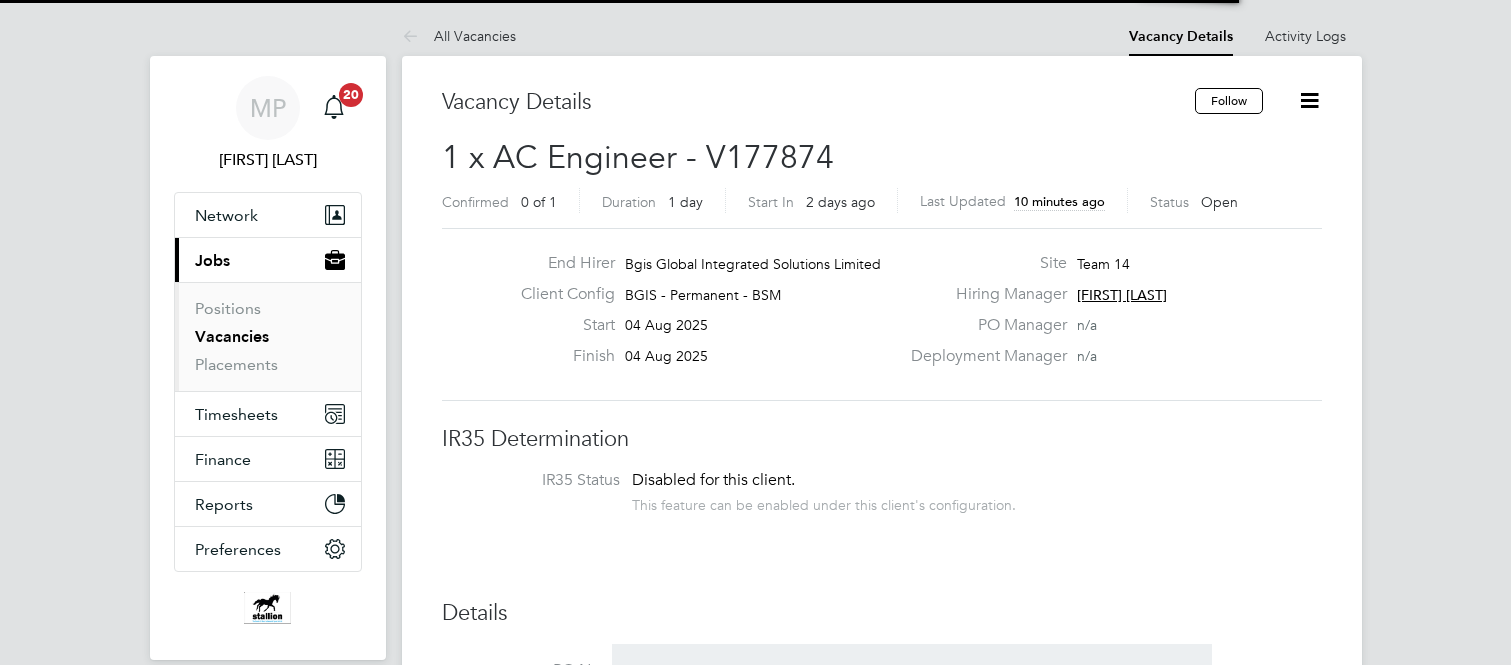 scroll, scrollTop: 0, scrollLeft: 0, axis: both 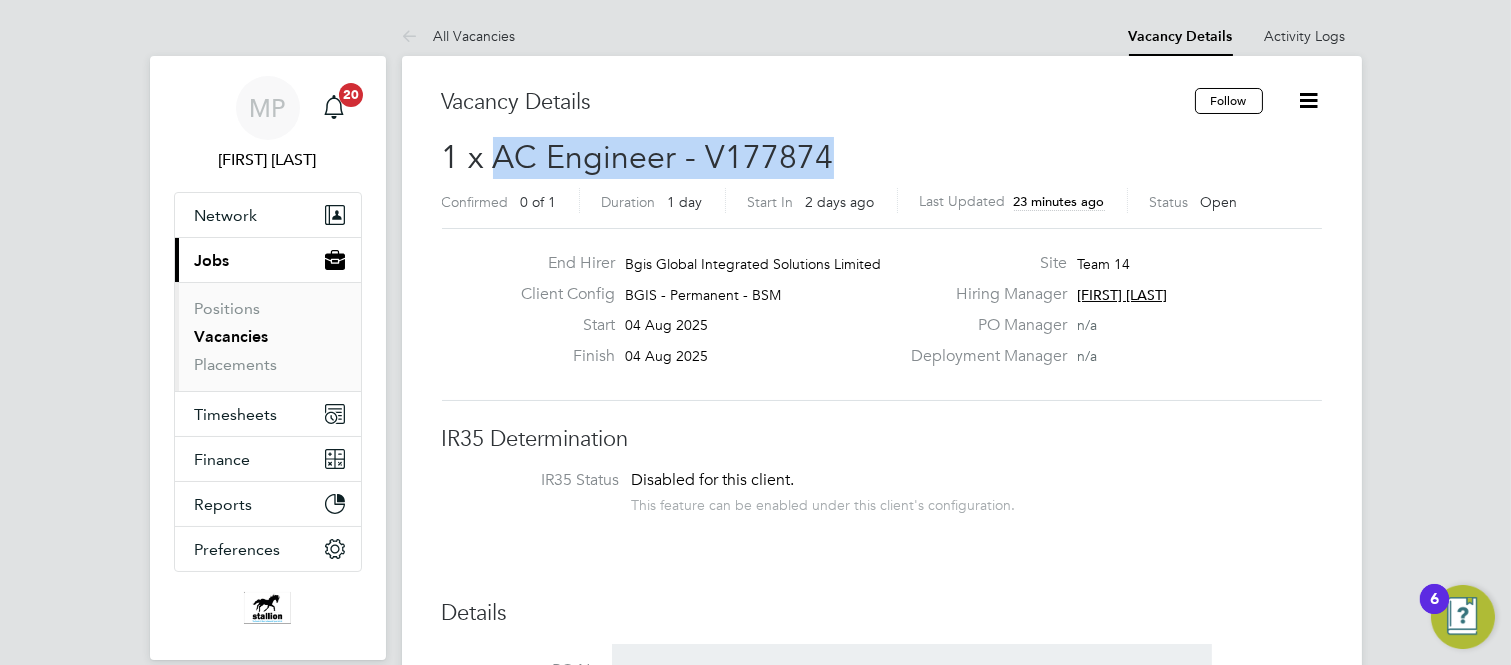 drag, startPoint x: 494, startPoint y: 156, endPoint x: 822, endPoint y: 160, distance: 328.02438 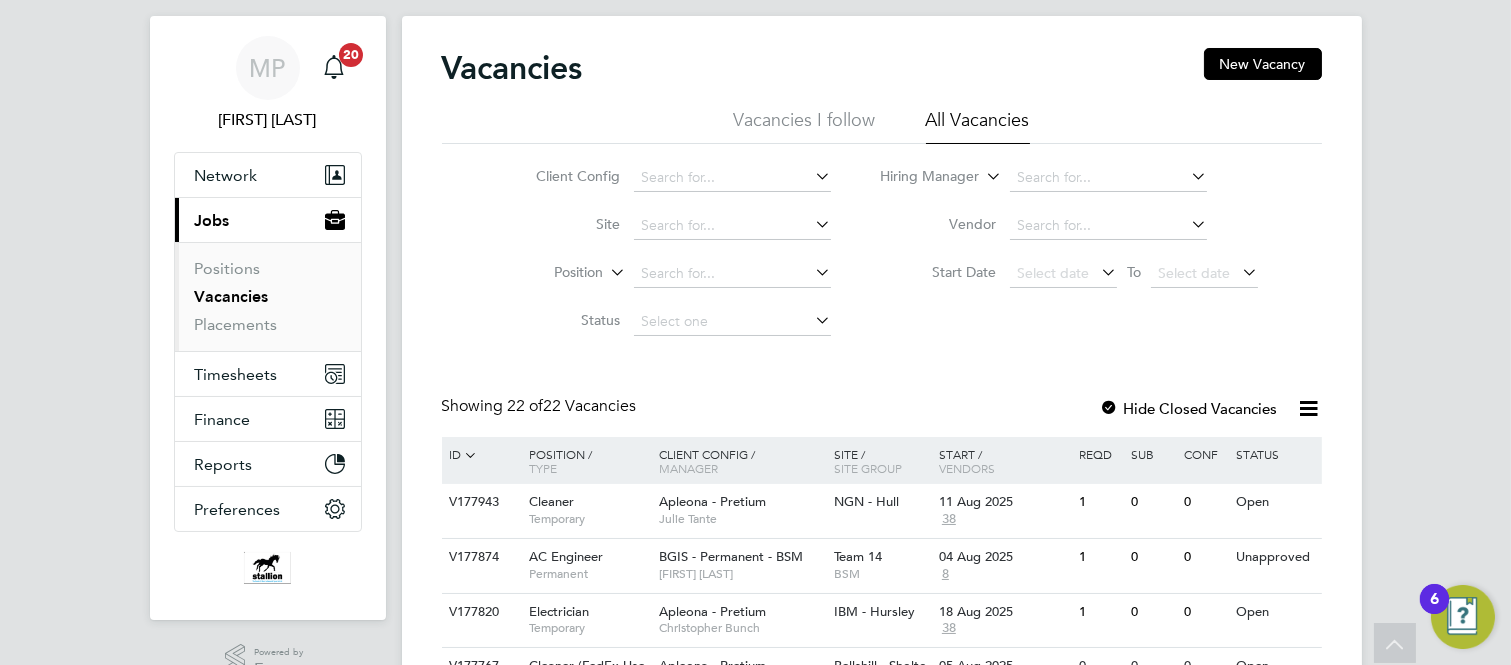 scroll, scrollTop: 0, scrollLeft: 0, axis: both 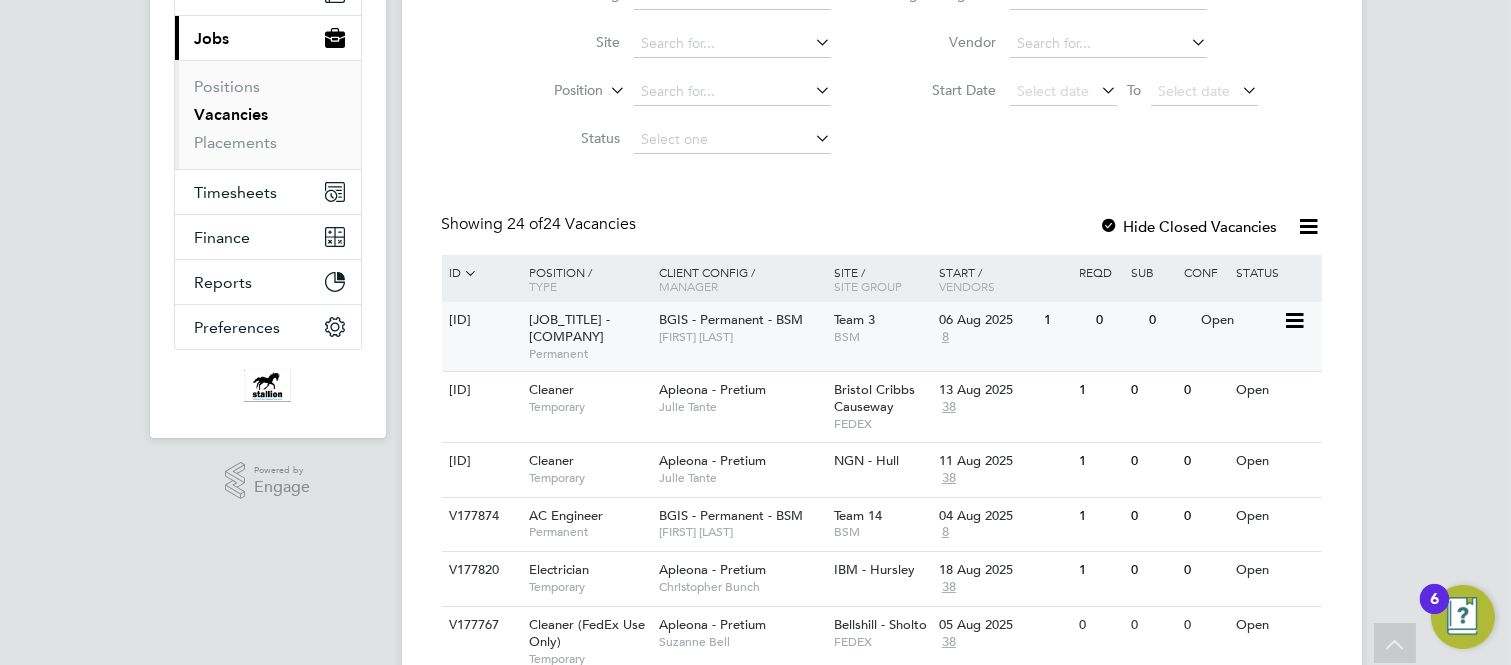 click on "Permanent" 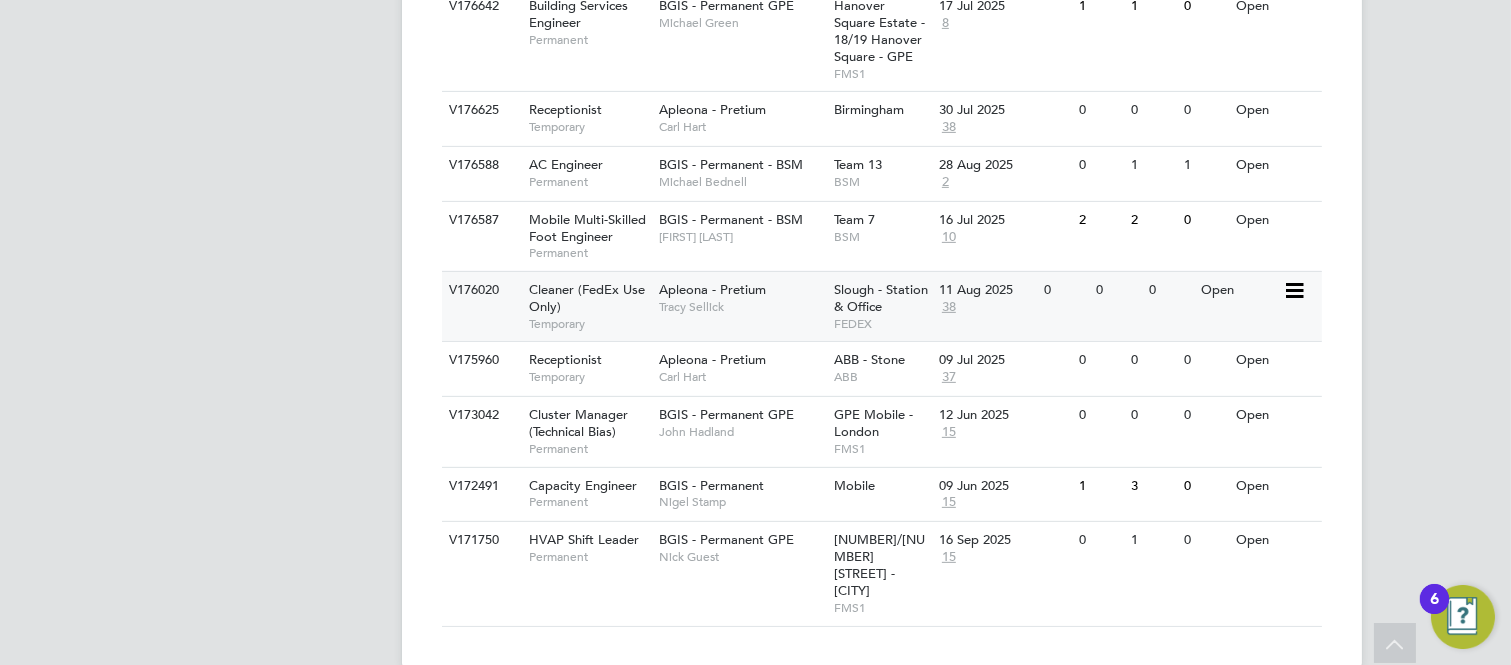 scroll, scrollTop: 1516, scrollLeft: 0, axis: vertical 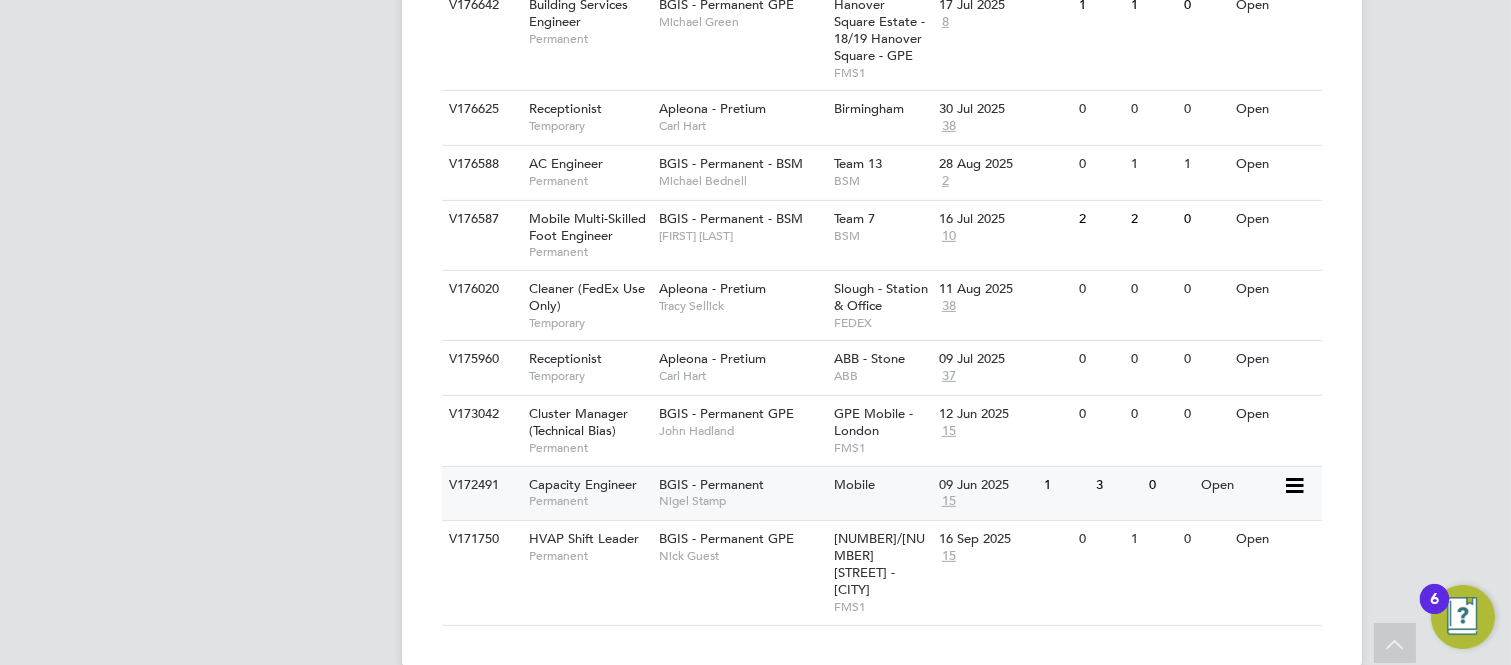 click 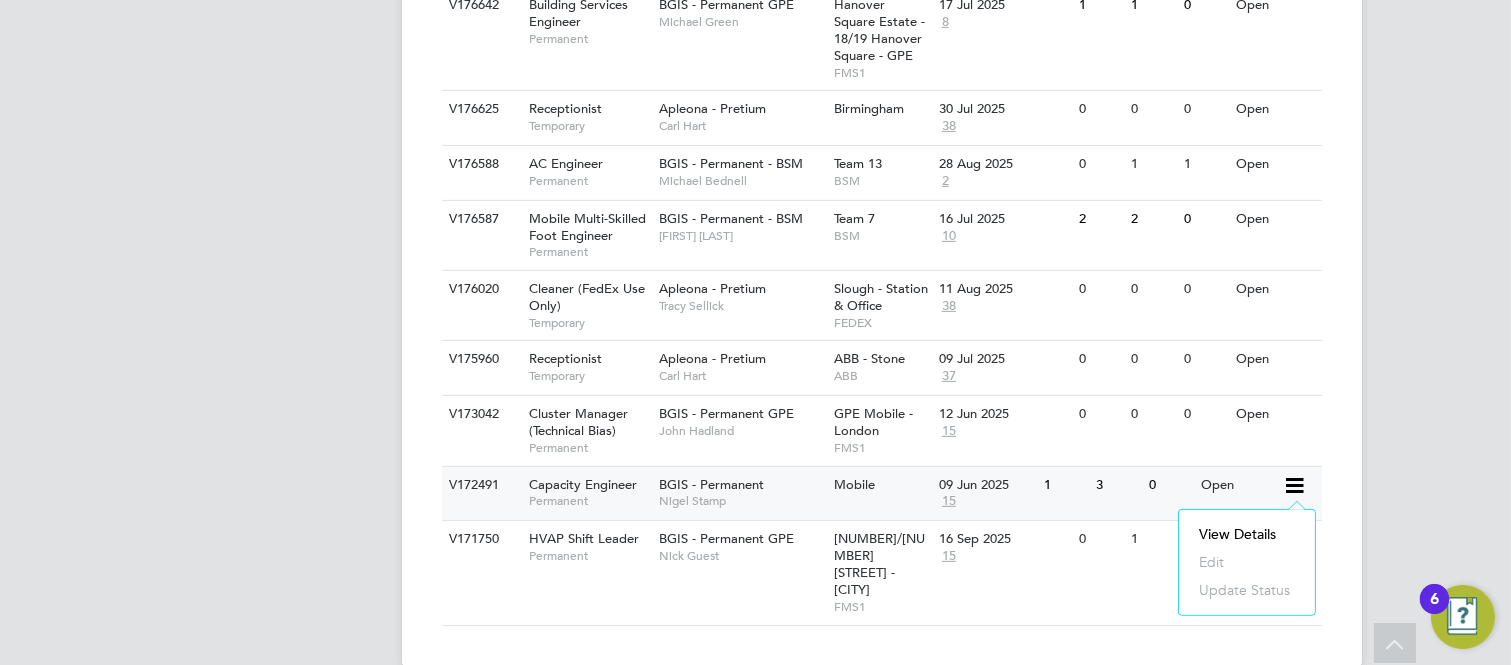 click on "View Details" 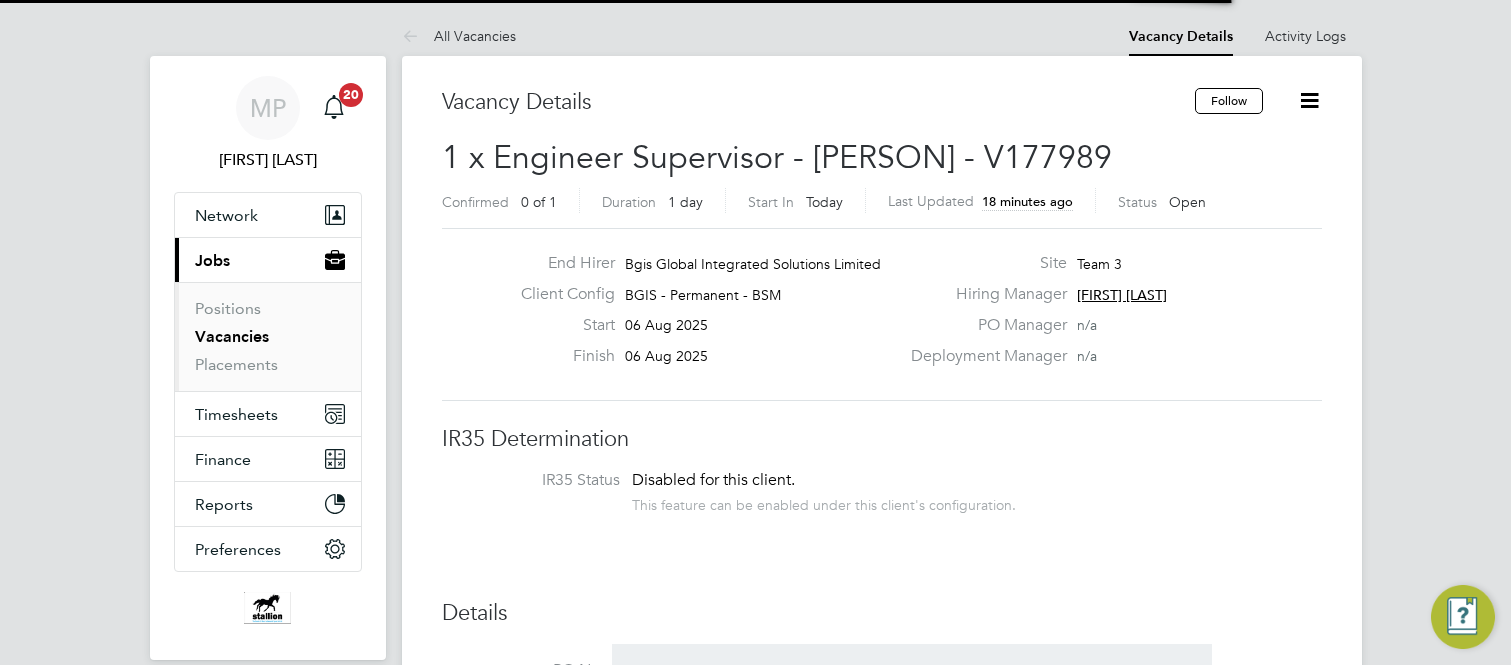 scroll, scrollTop: 0, scrollLeft: 0, axis: both 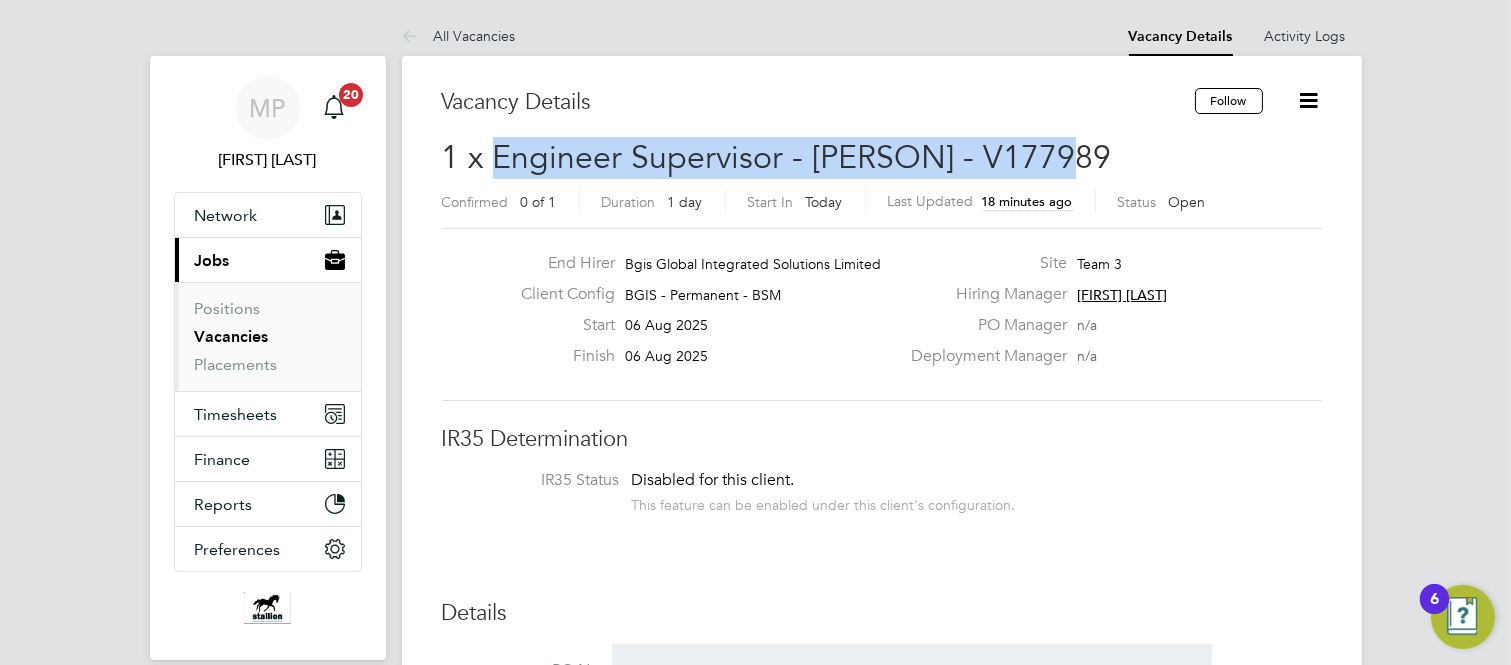 drag, startPoint x: 497, startPoint y: 158, endPoint x: 1061, endPoint y: 145, distance: 564.1498 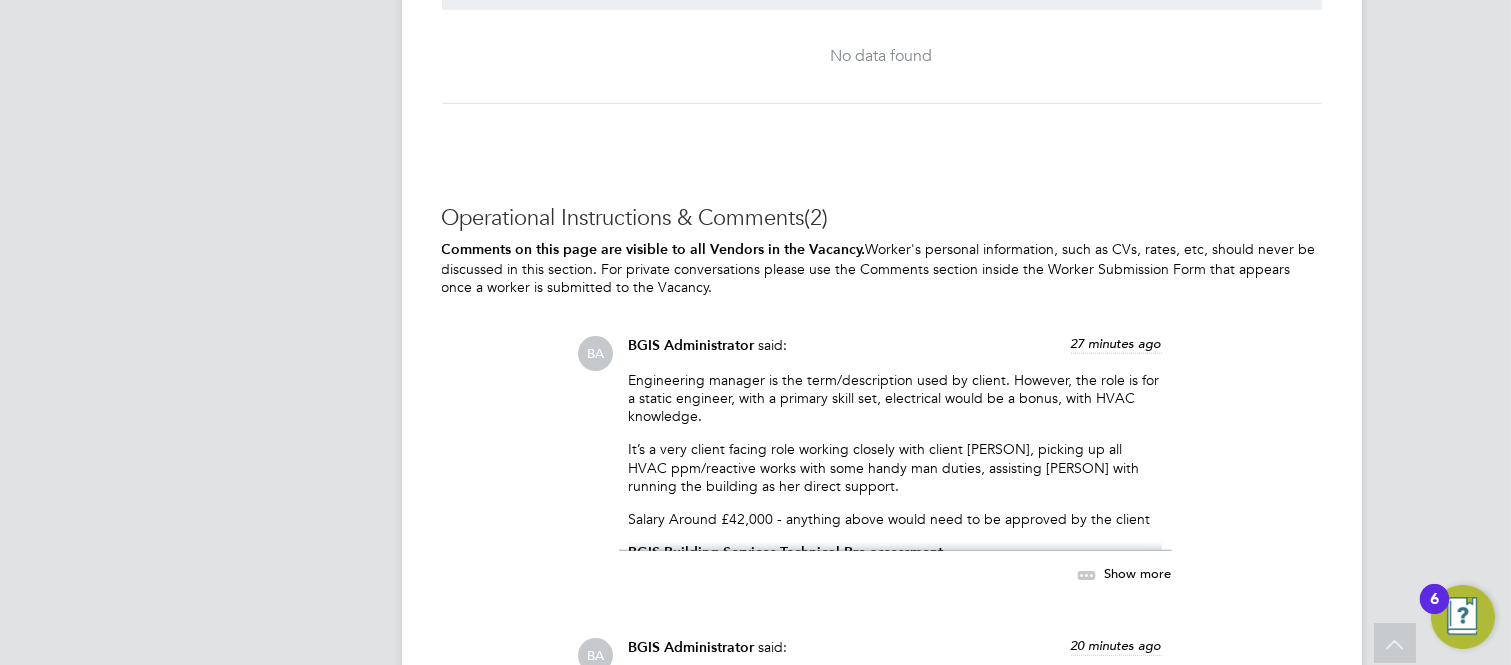 scroll, scrollTop: 2777, scrollLeft: 0, axis: vertical 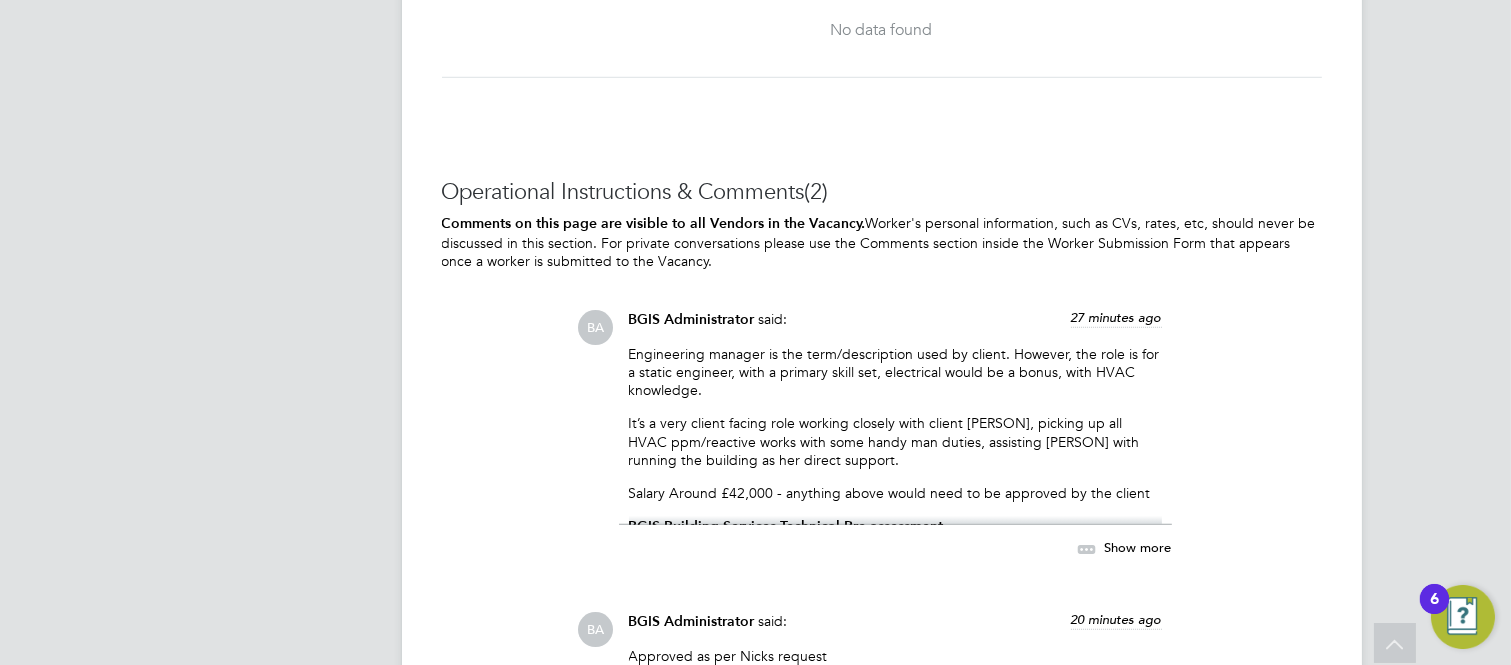 click on "Engineering manager is the term/description used by client. However, the role is for a static engineer, with a primary skill set, electrical would be a bonus, with HVAC knowledge." 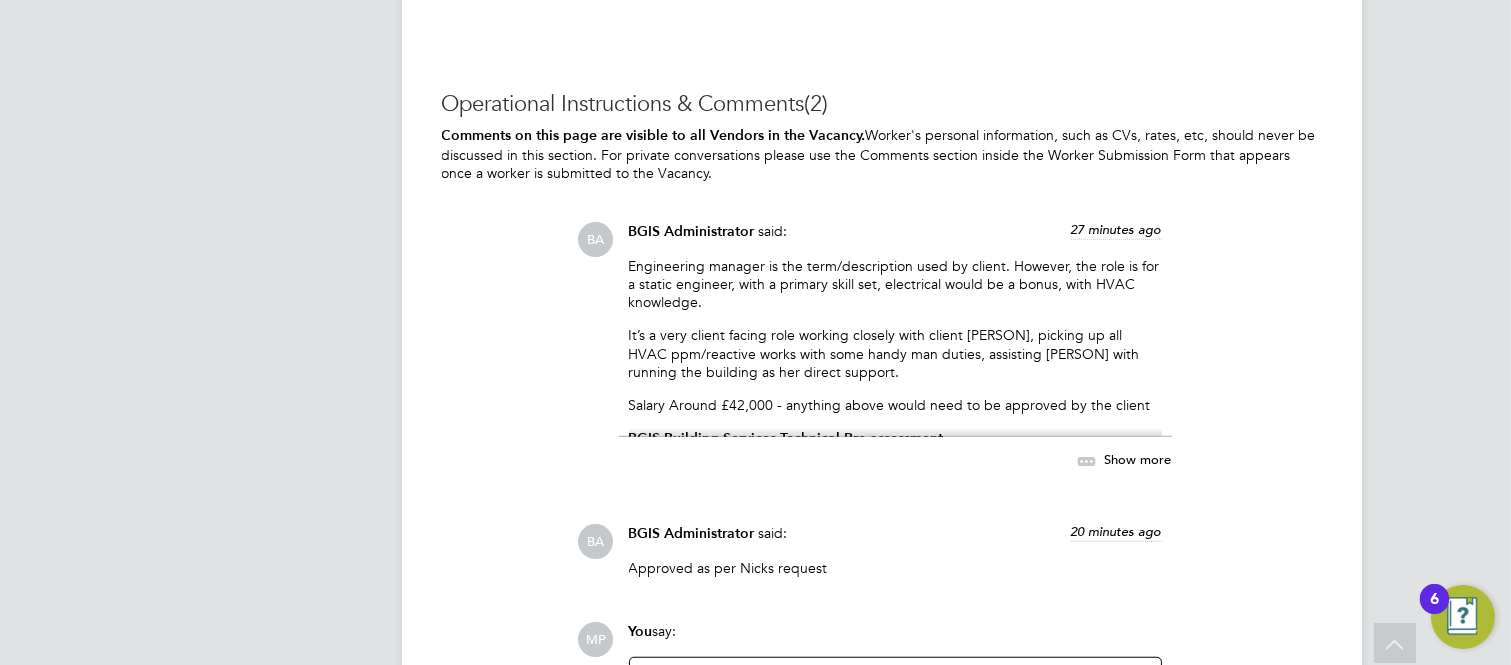 scroll, scrollTop: 2866, scrollLeft: 0, axis: vertical 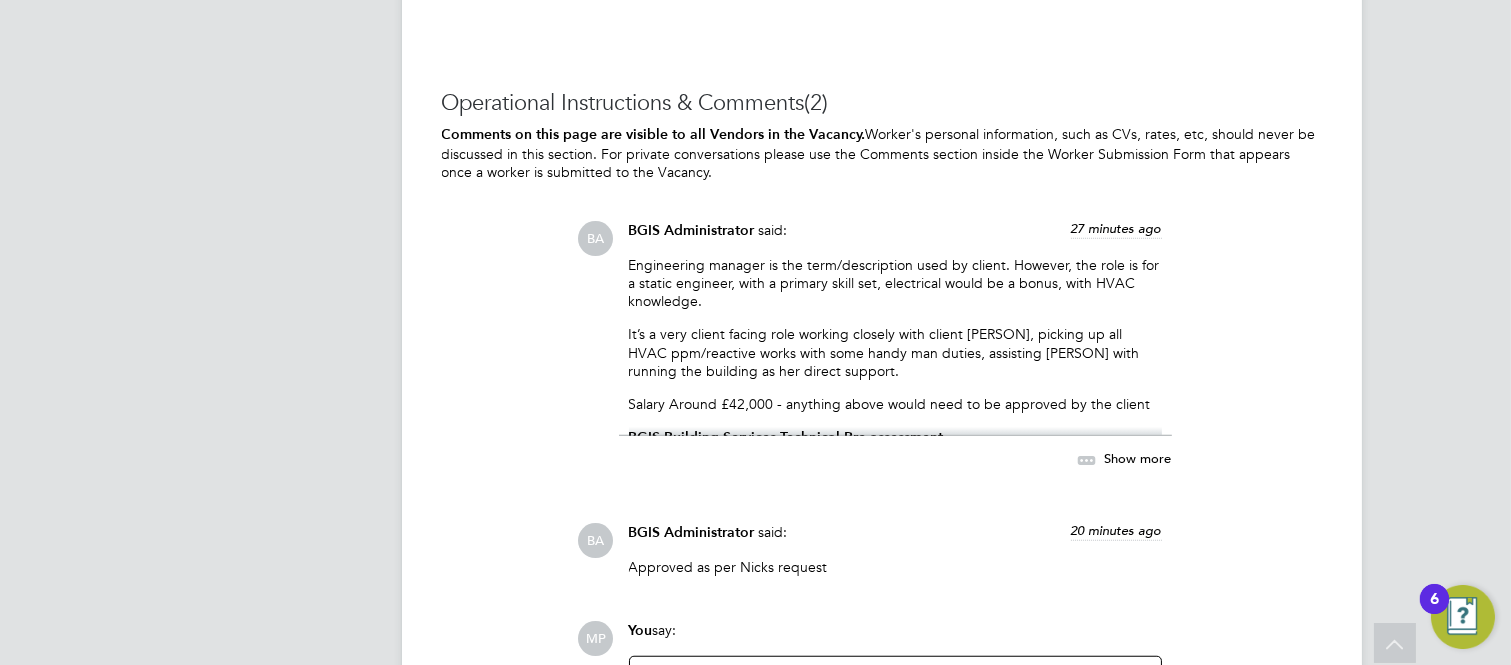 click 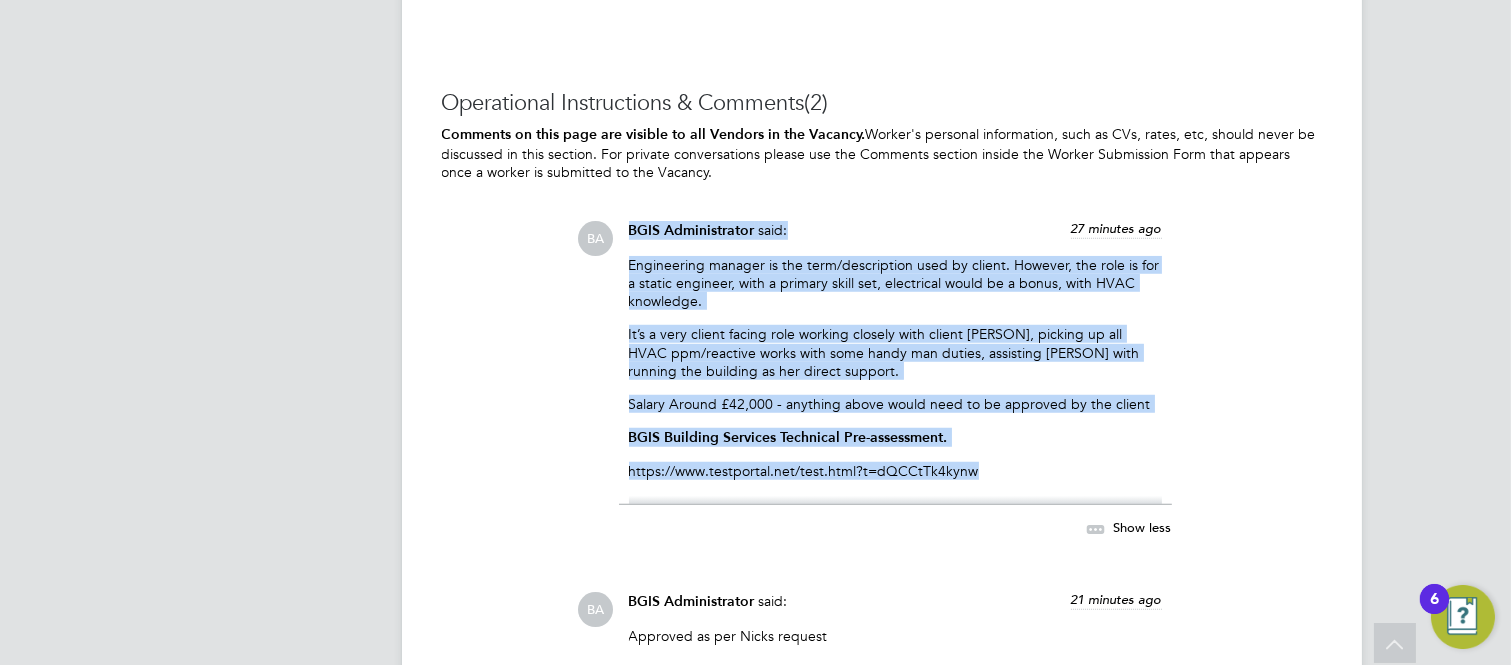 drag, startPoint x: 632, startPoint y: 223, endPoint x: 980, endPoint y: 471, distance: 427.32657 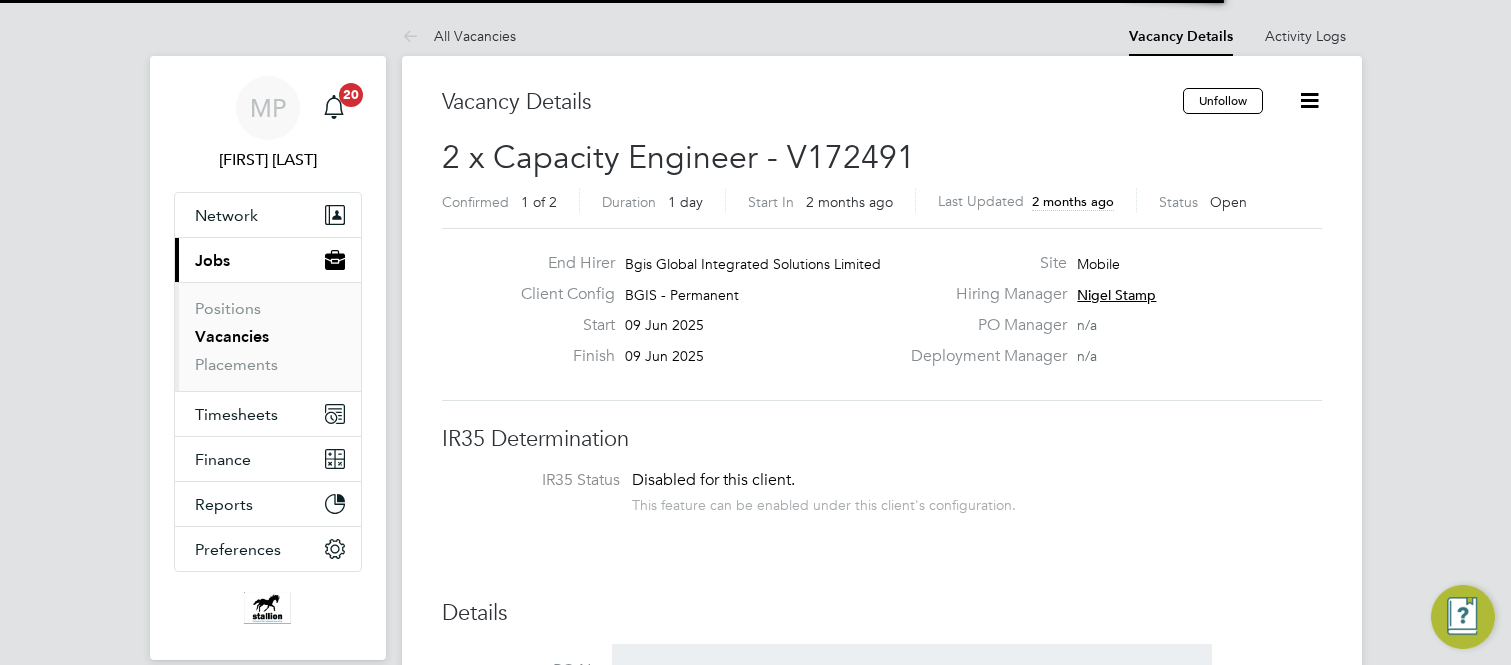 scroll, scrollTop: 0, scrollLeft: 0, axis: both 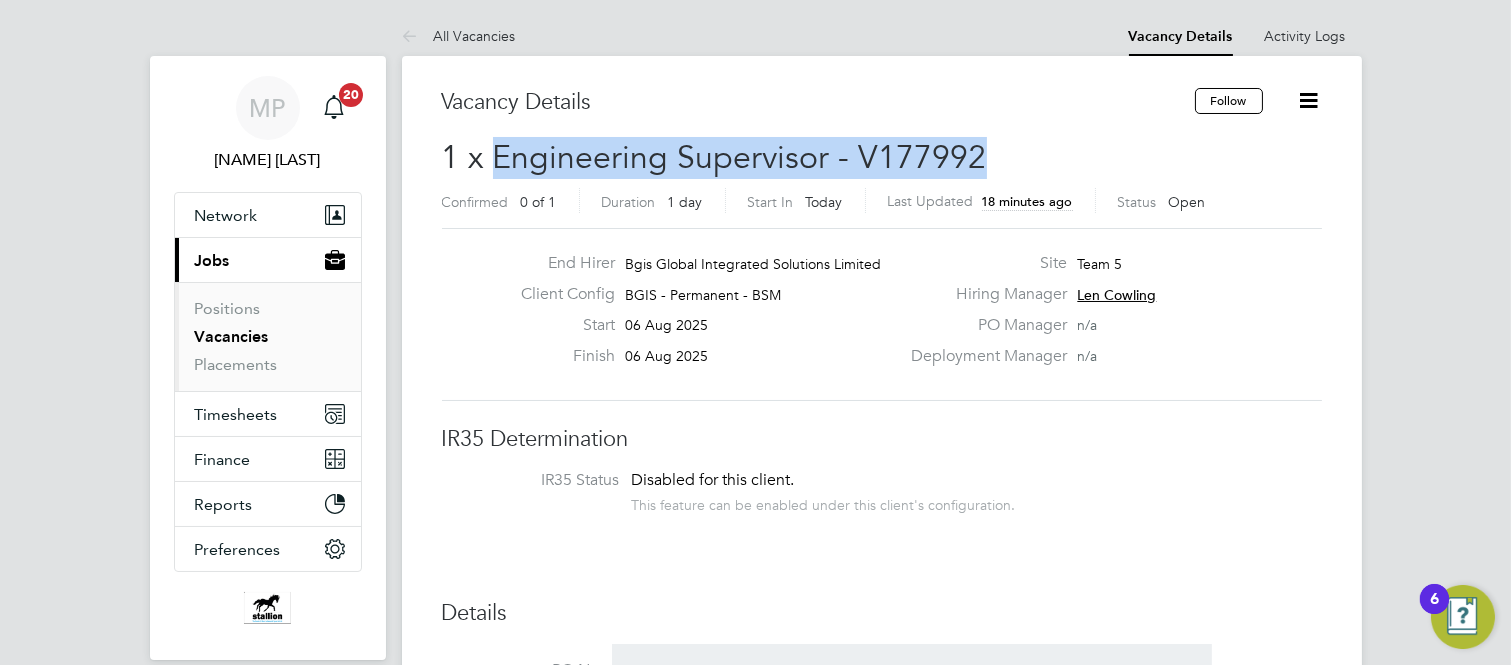 drag, startPoint x: 494, startPoint y: 156, endPoint x: 984, endPoint y: 140, distance: 490.26117 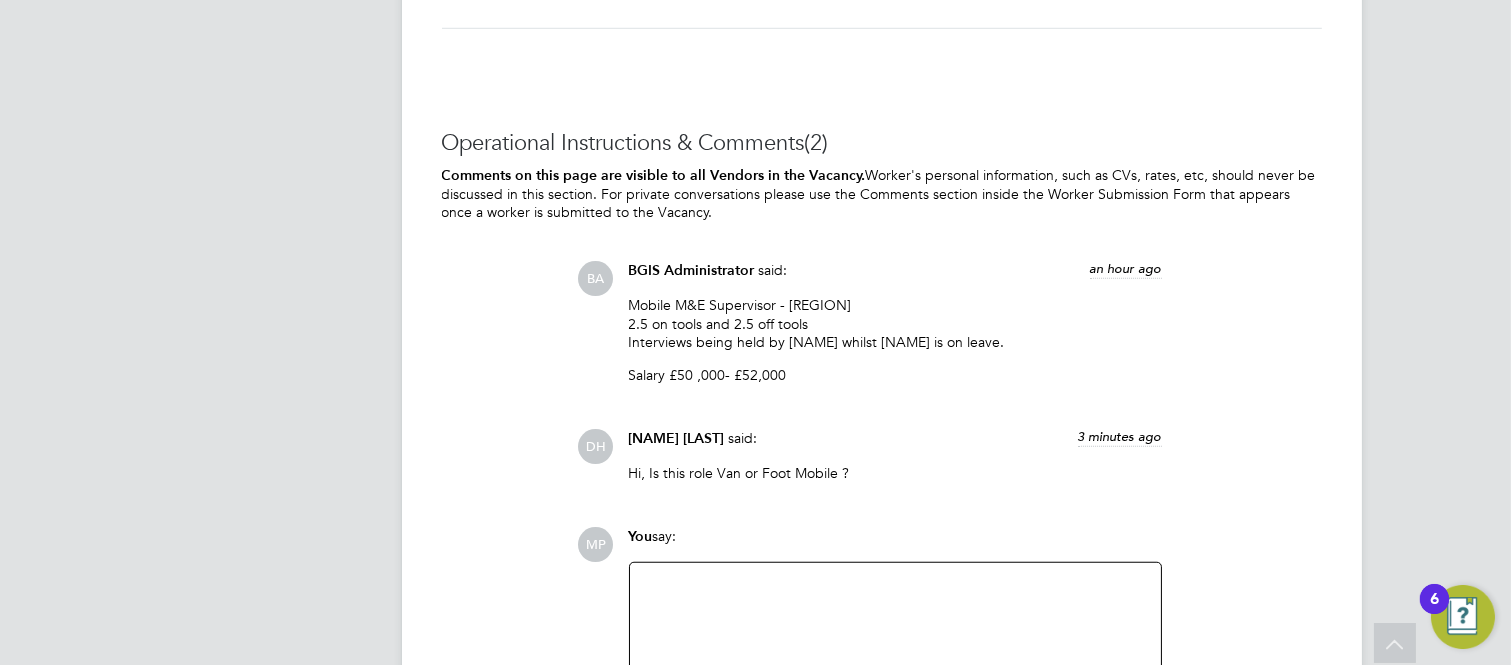 scroll, scrollTop: 3000, scrollLeft: 0, axis: vertical 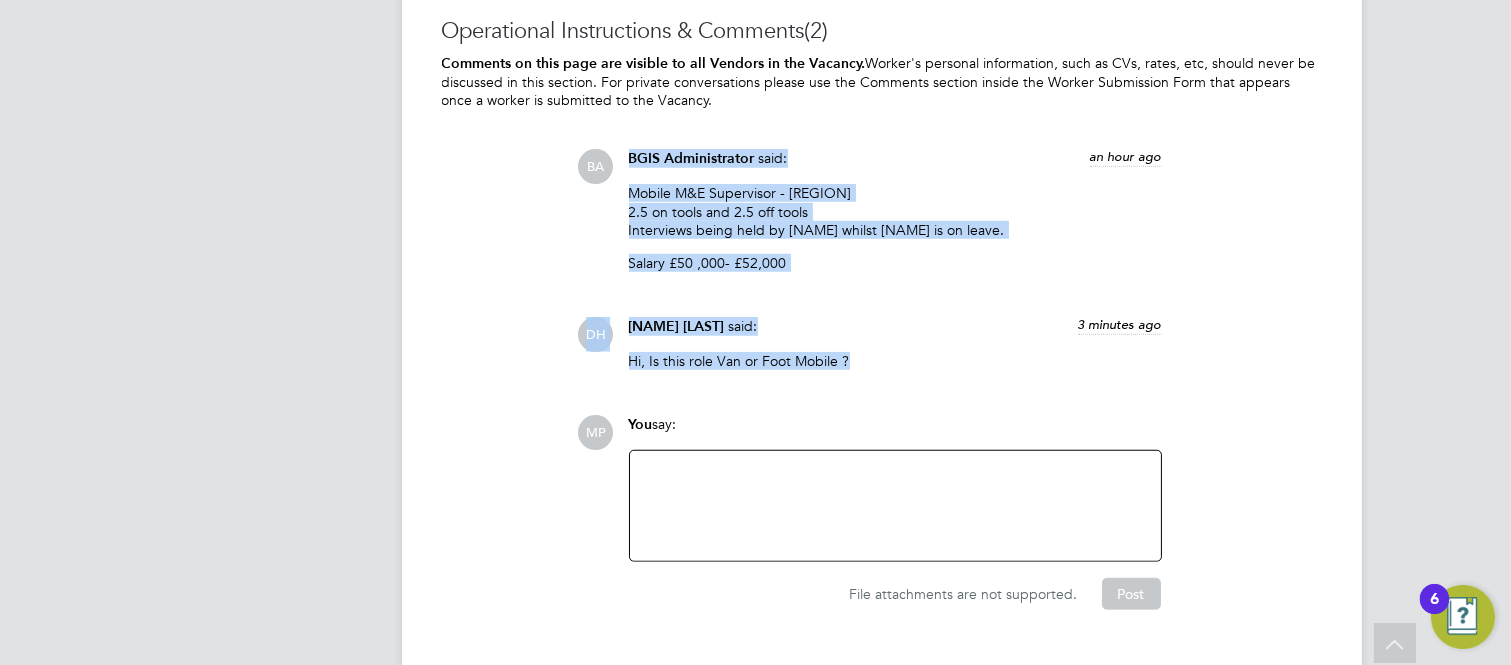 drag, startPoint x: 632, startPoint y: 161, endPoint x: 864, endPoint y: 373, distance: 314.27377 